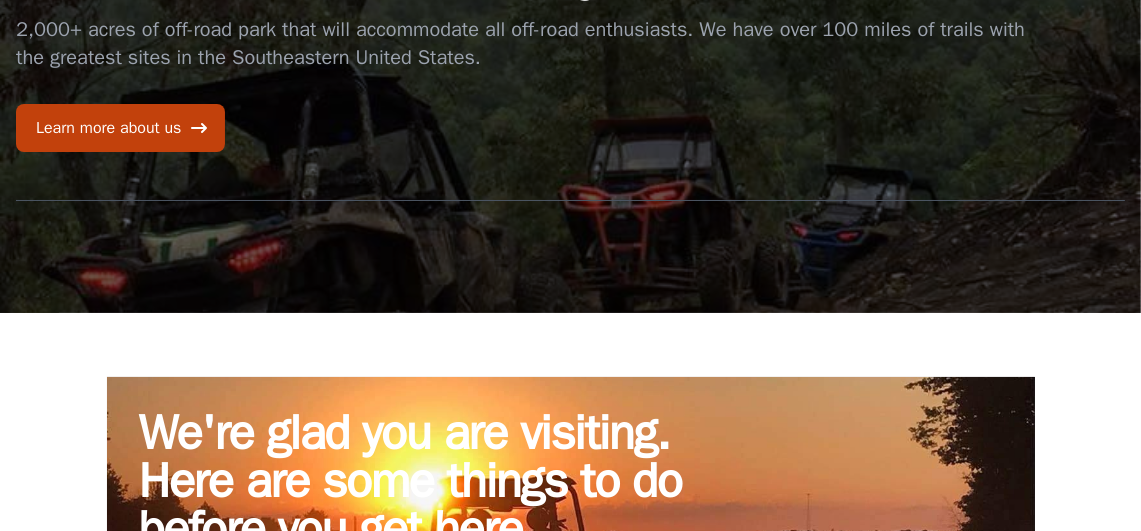 scroll, scrollTop: 0, scrollLeft: 0, axis: both 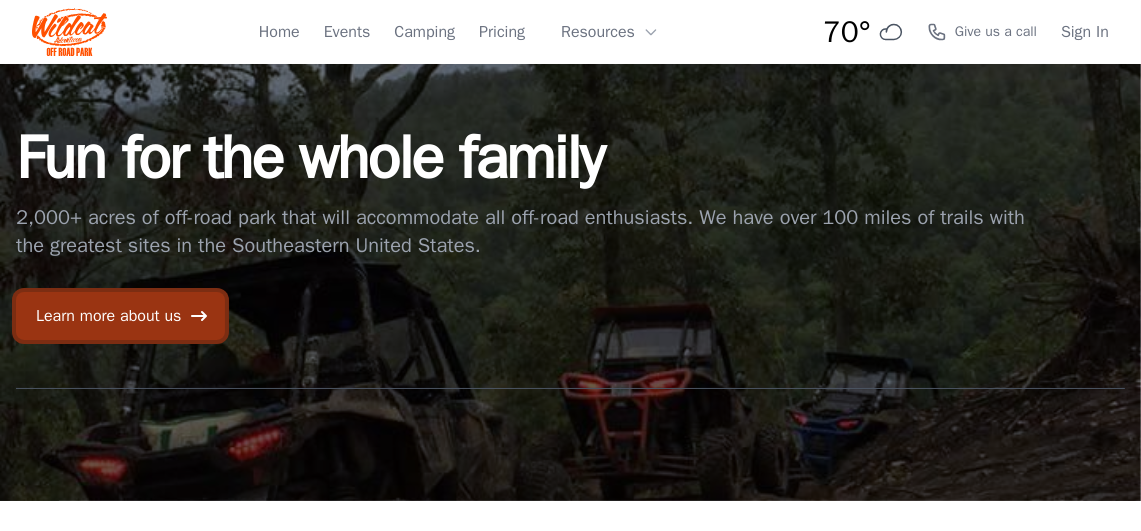 click on "Learn more about us" at bounding box center (120, 316) 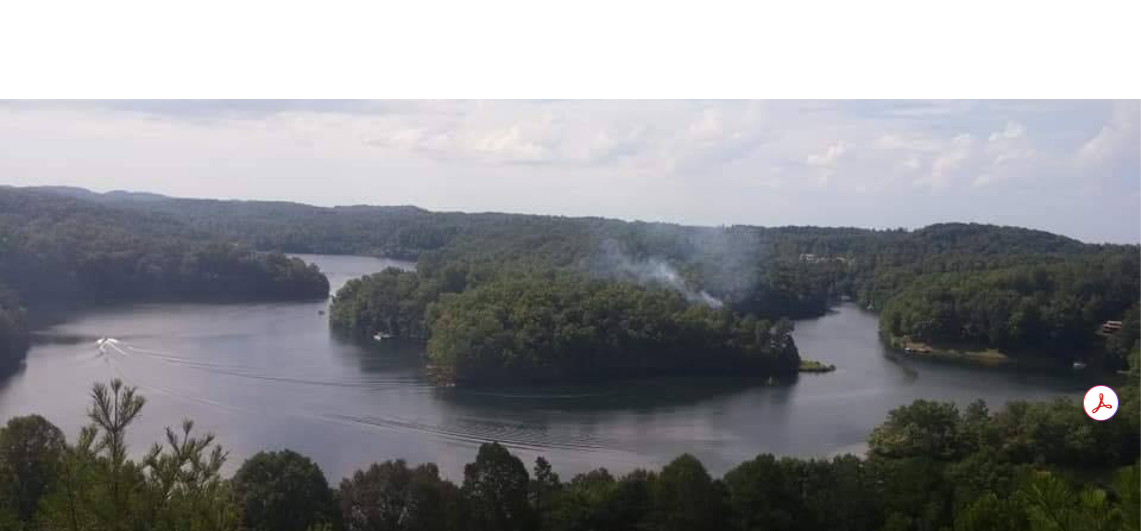 scroll, scrollTop: 0, scrollLeft: 0, axis: both 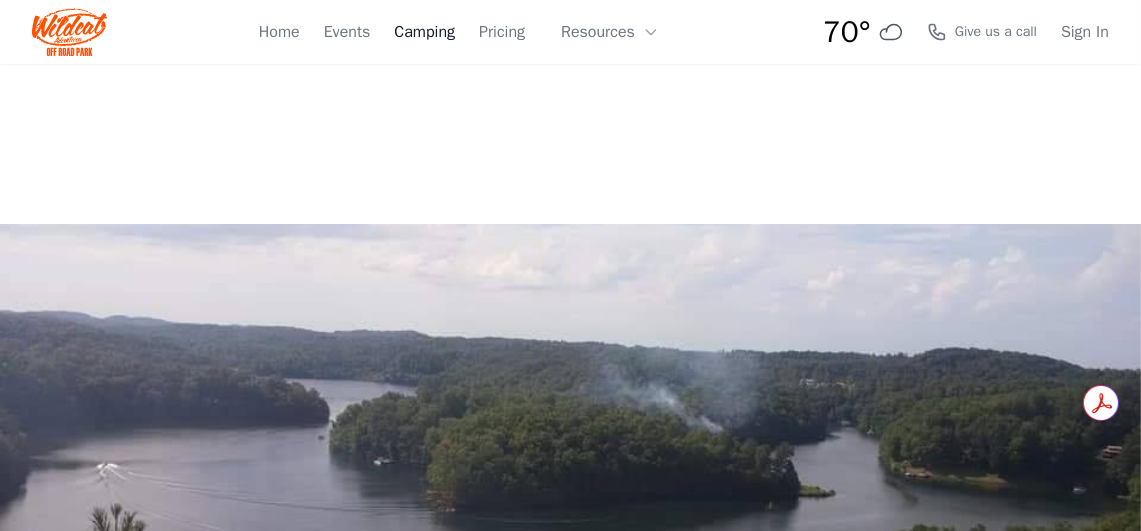click on "Camping" at bounding box center (424, 32) 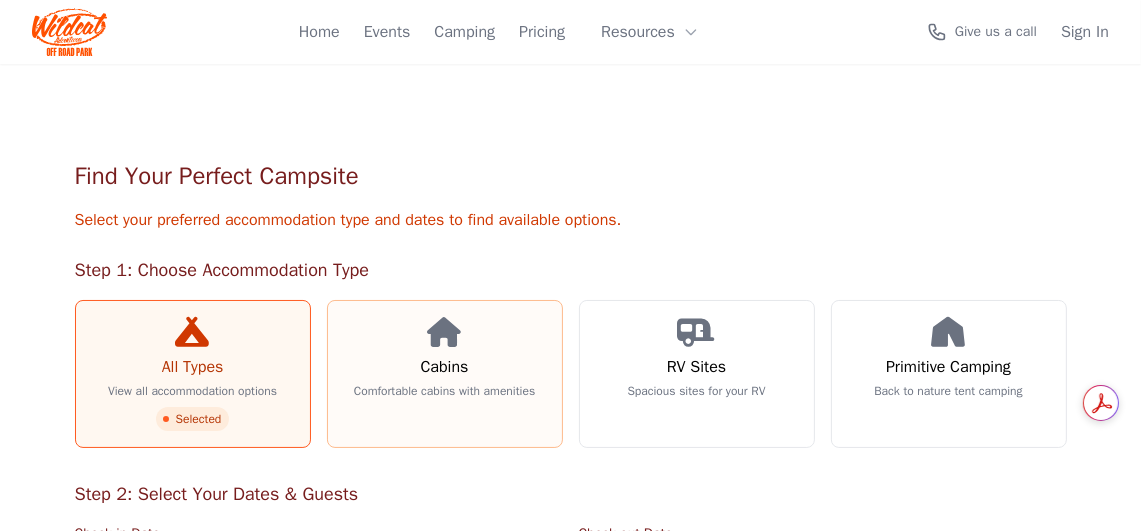 click on "Cabins
Comfortable cabins with amenities" at bounding box center (445, 374) 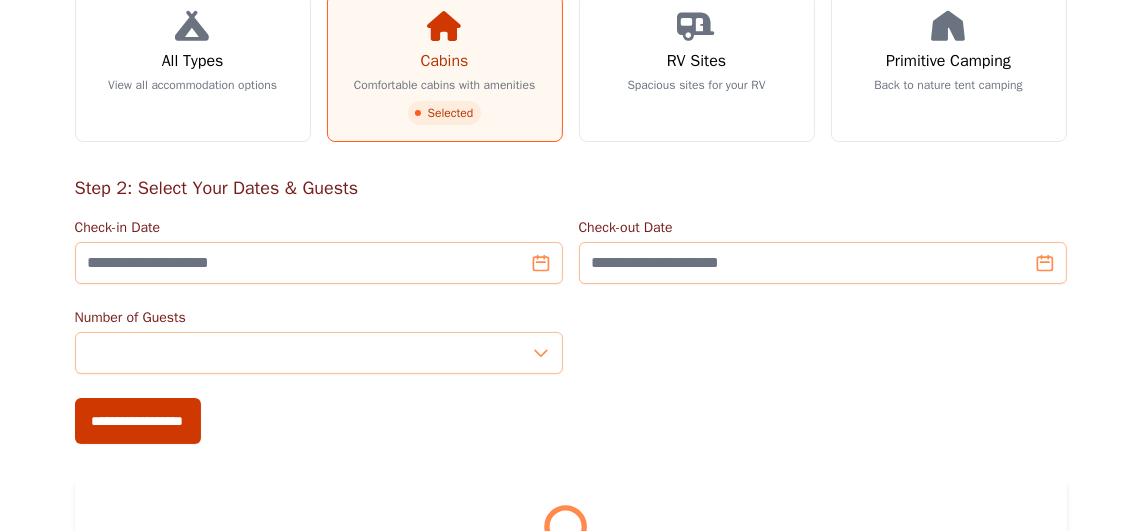 scroll, scrollTop: 299, scrollLeft: 0, axis: vertical 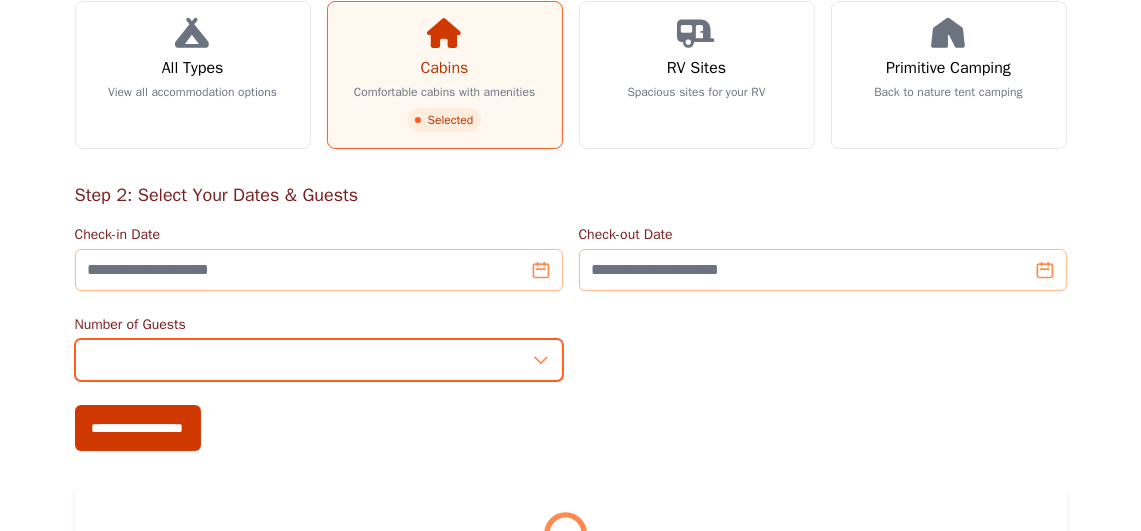 click on "*" at bounding box center [319, 360] 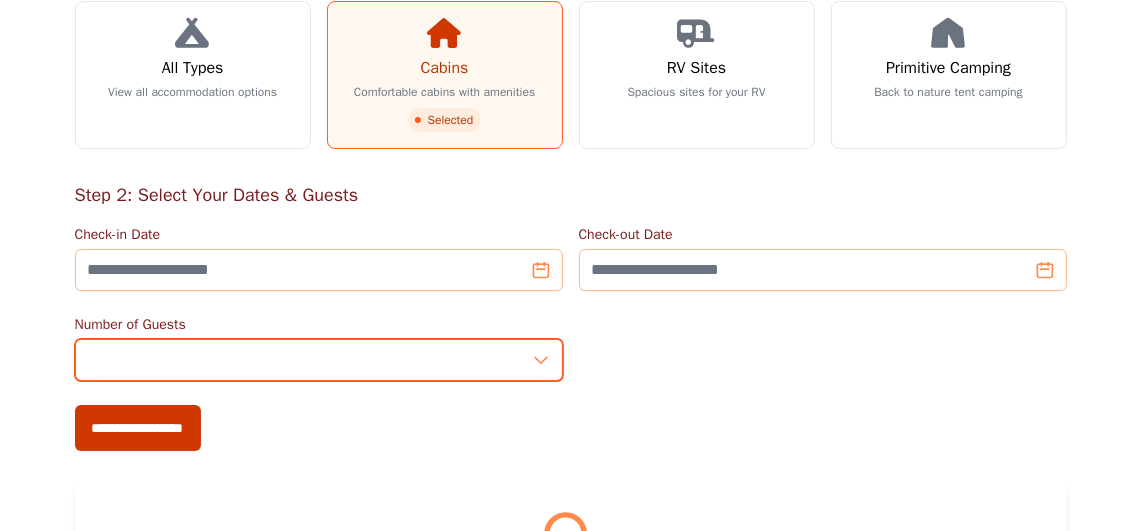 click on "*" at bounding box center [319, 360] 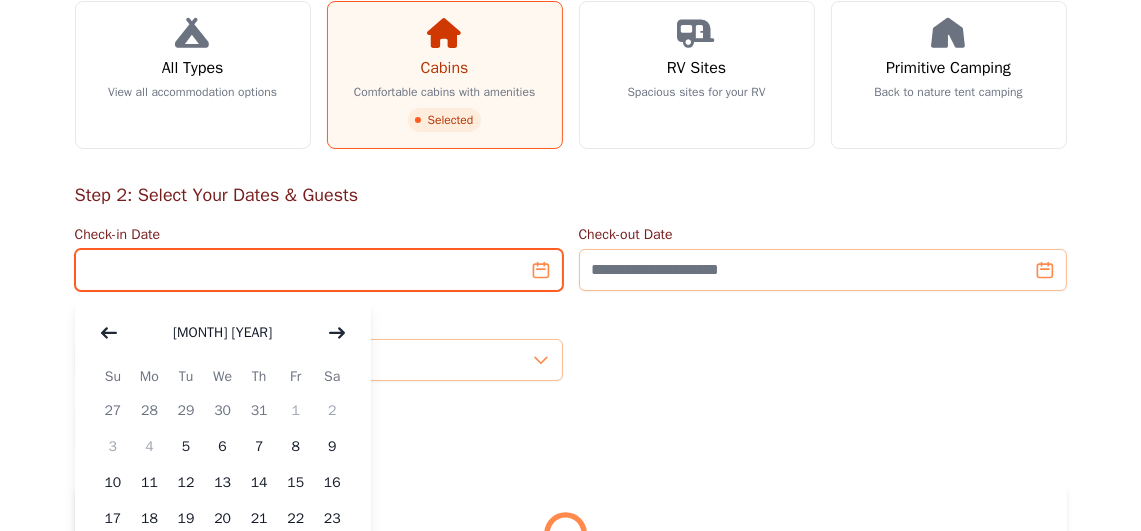 click on "Check-in Date" at bounding box center (319, 270) 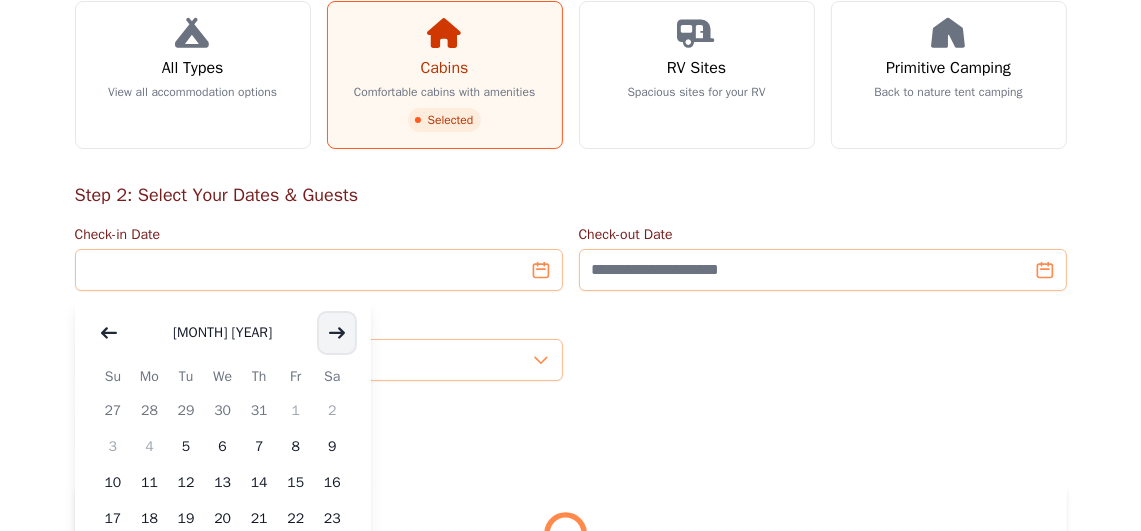 click 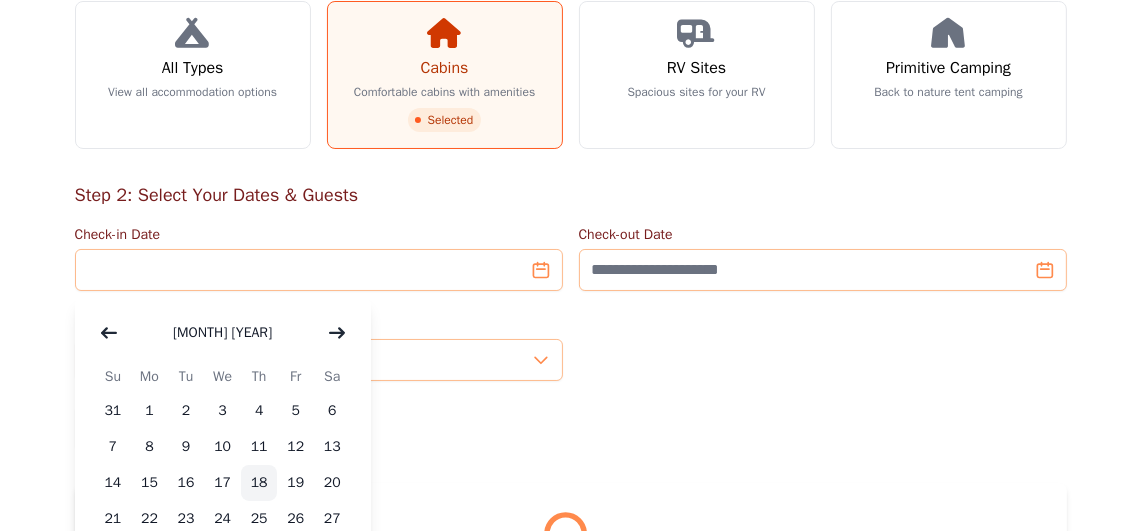 click on "18" at bounding box center (259, 483) 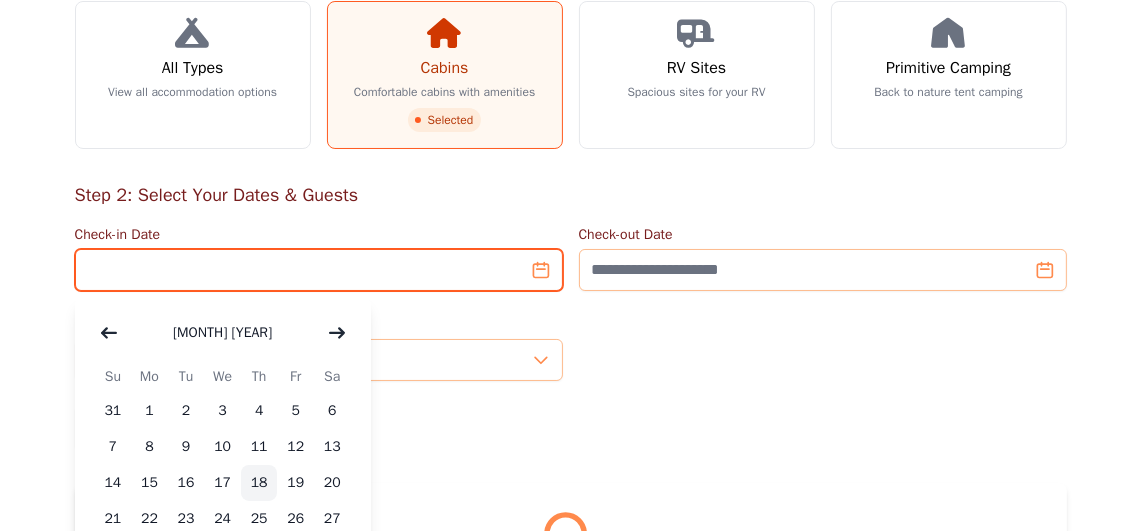 type on "**********" 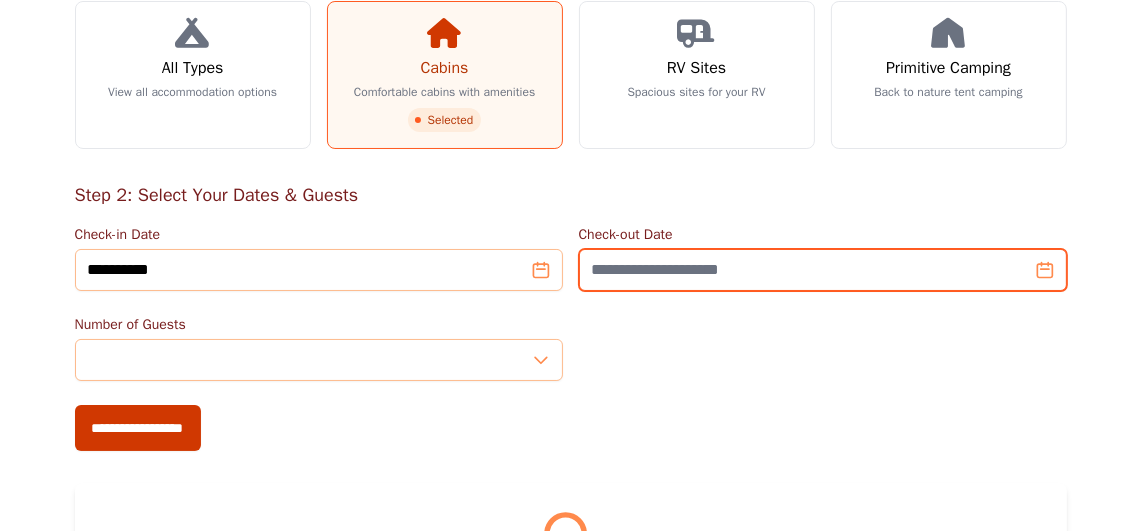 click on "Check-out Date" at bounding box center (823, 270) 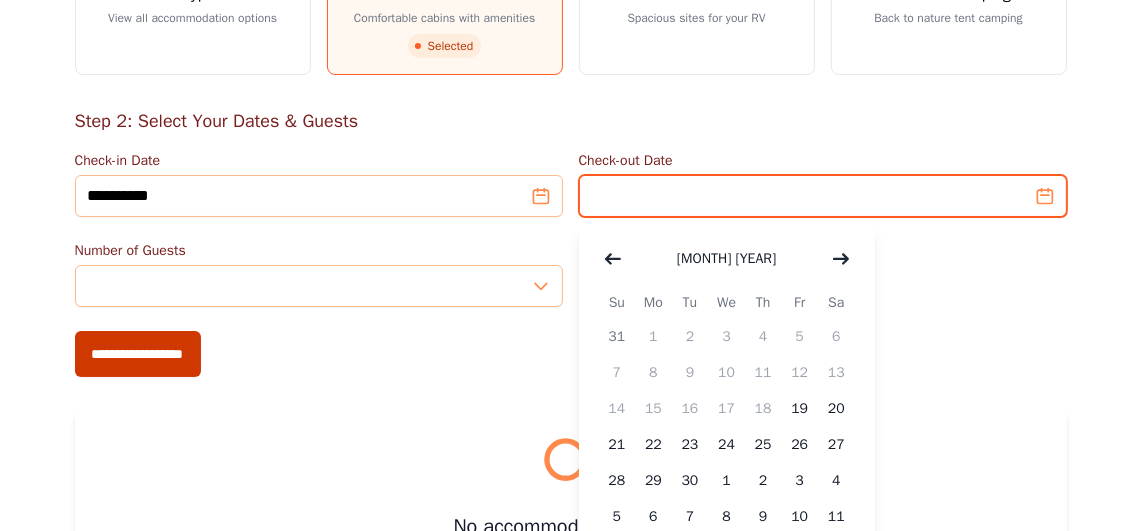 scroll, scrollTop: 400, scrollLeft: 0, axis: vertical 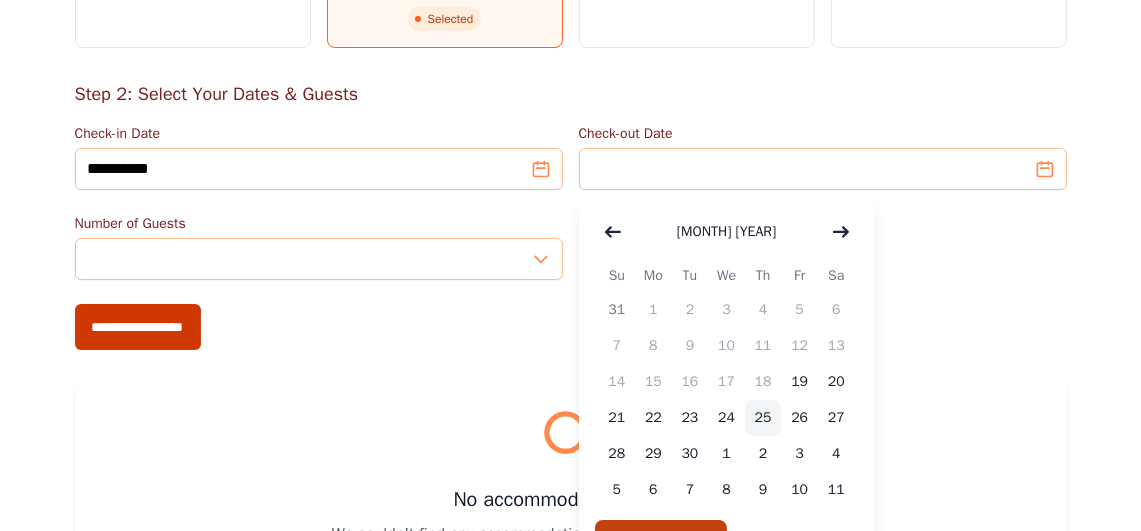 click on "25" at bounding box center [763, 418] 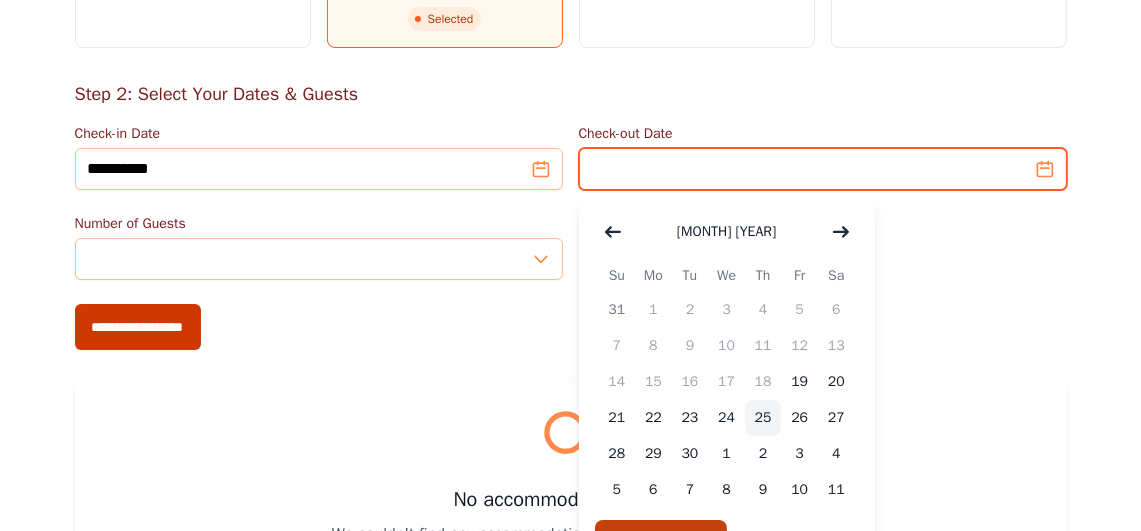 type on "**********" 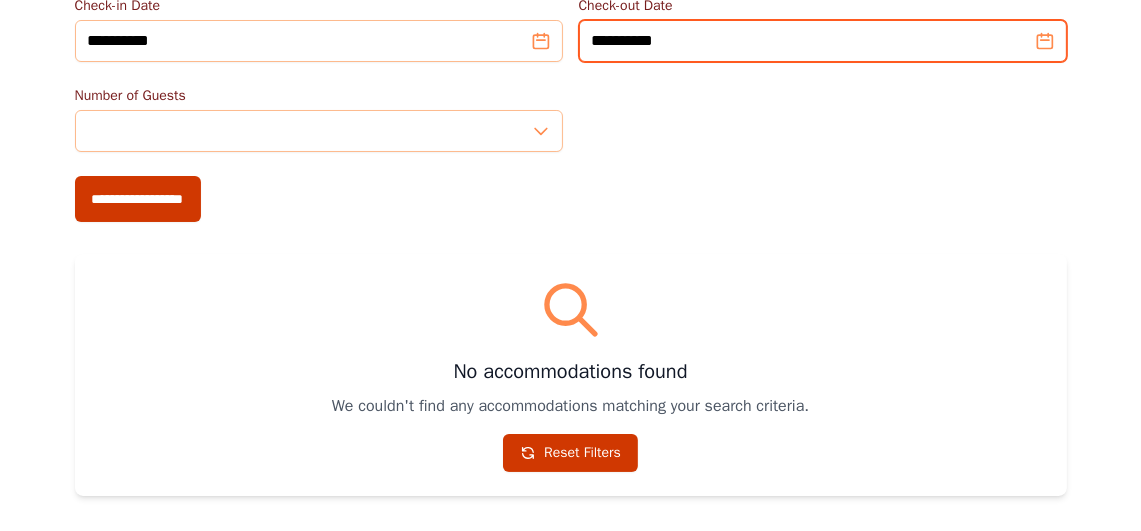 scroll, scrollTop: 500, scrollLeft: 0, axis: vertical 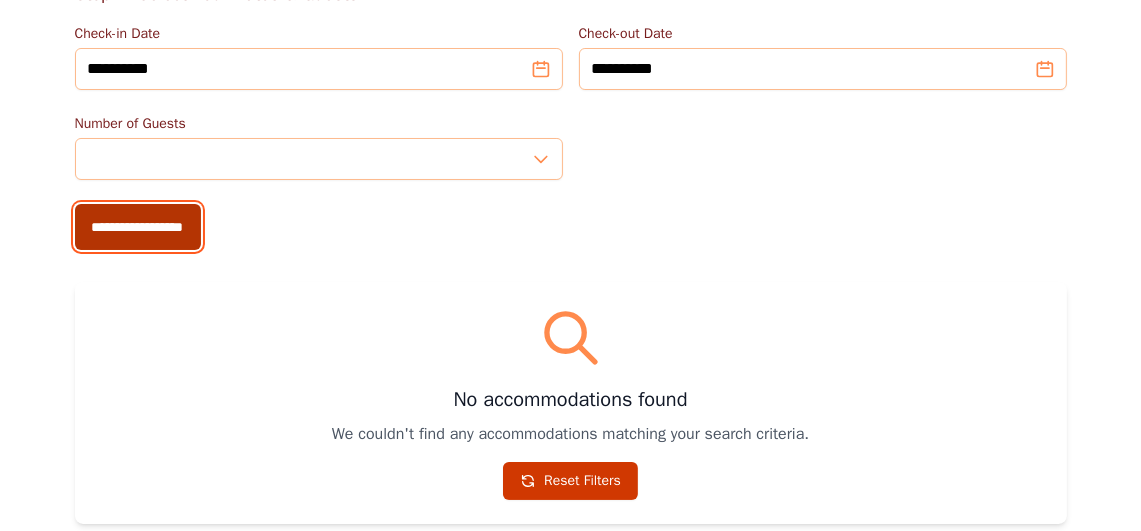 click on "**********" at bounding box center (138, 227) 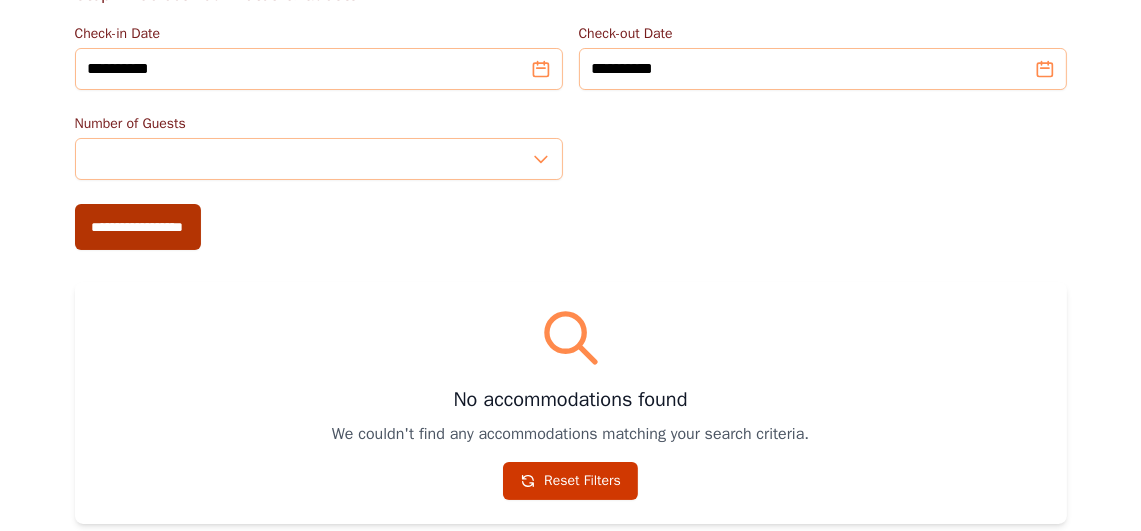 type on "**********" 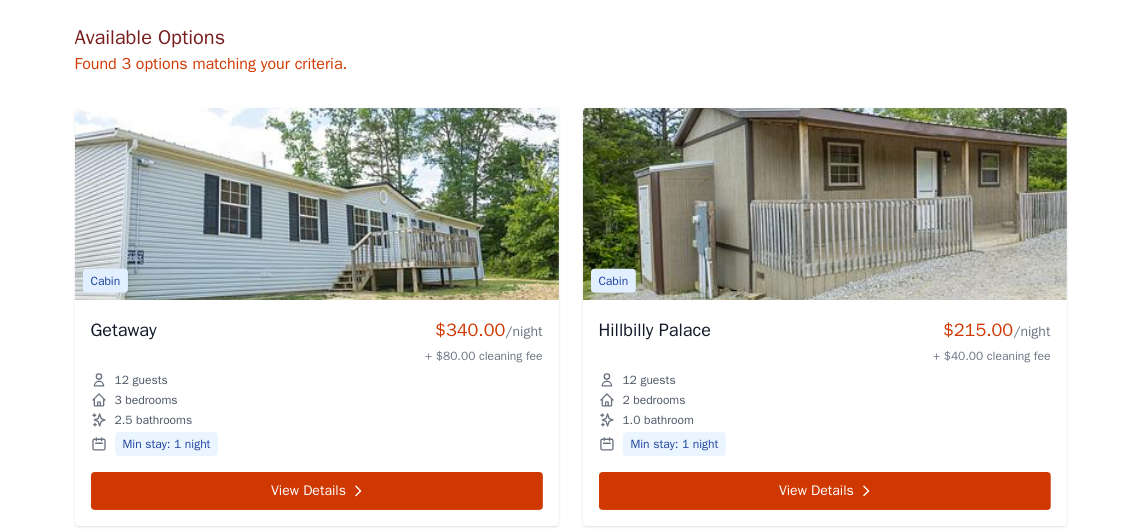 scroll, scrollTop: 799, scrollLeft: 0, axis: vertical 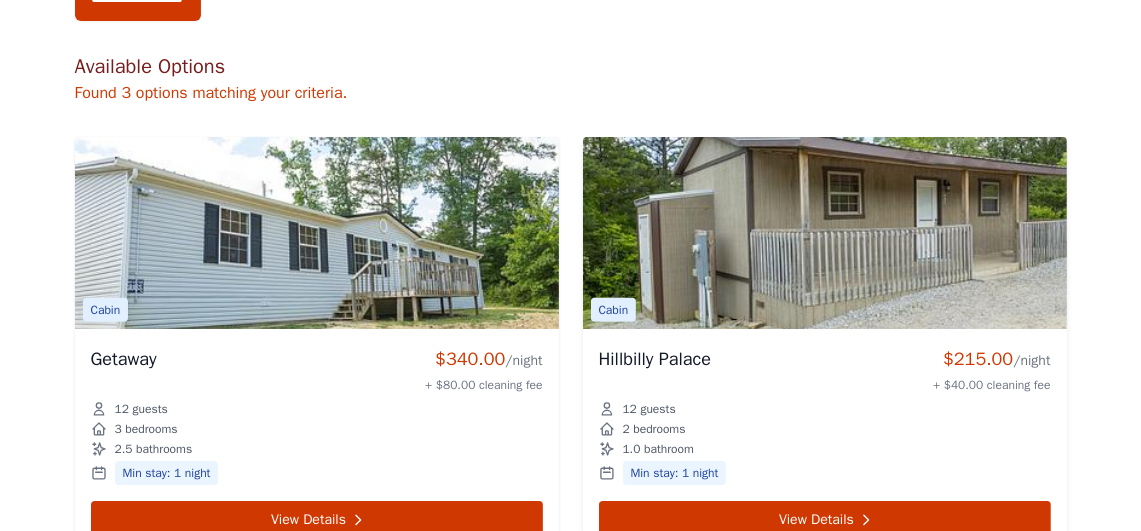 click at bounding box center [825, 233] 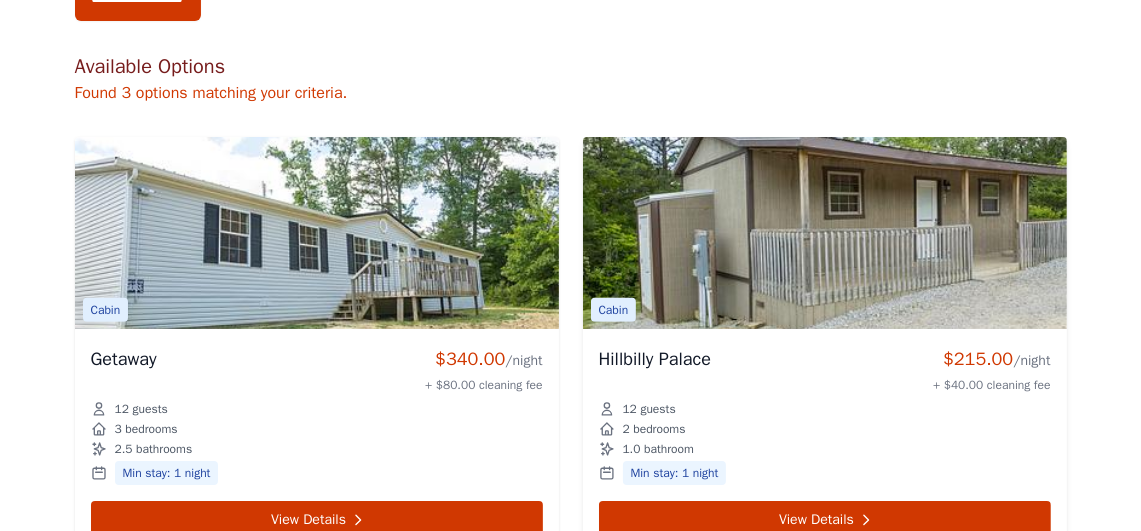 scroll, scrollTop: 899, scrollLeft: 0, axis: vertical 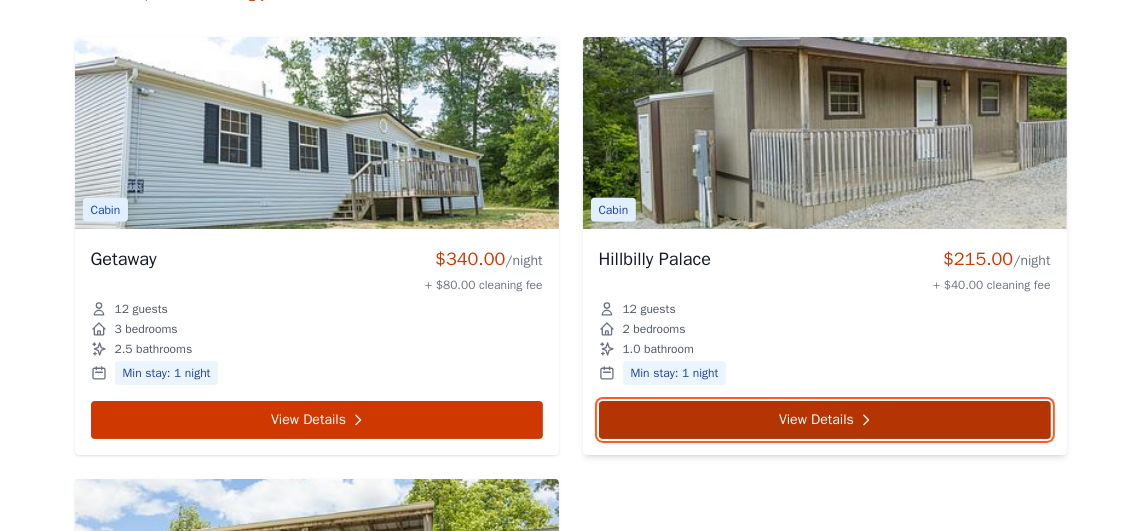 click on "View Details" at bounding box center (825, 420) 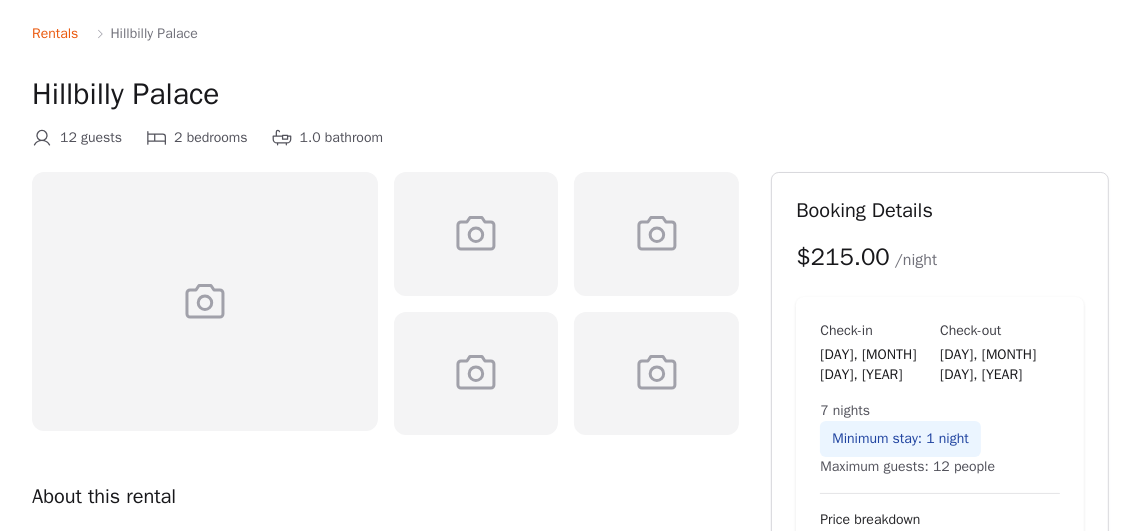 scroll, scrollTop: 0, scrollLeft: 0, axis: both 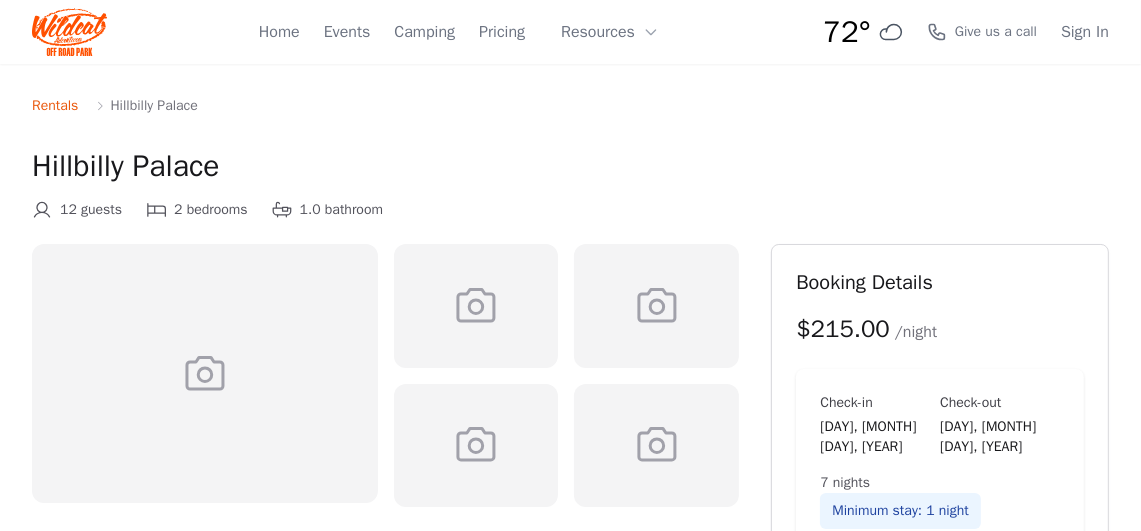 click at bounding box center [205, 373] 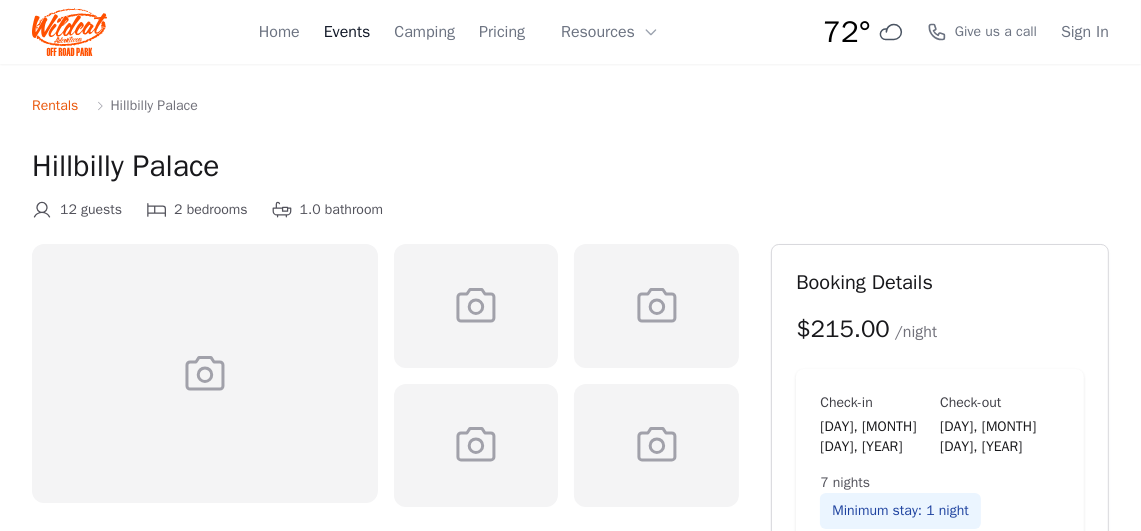 click on "Events" at bounding box center [347, 32] 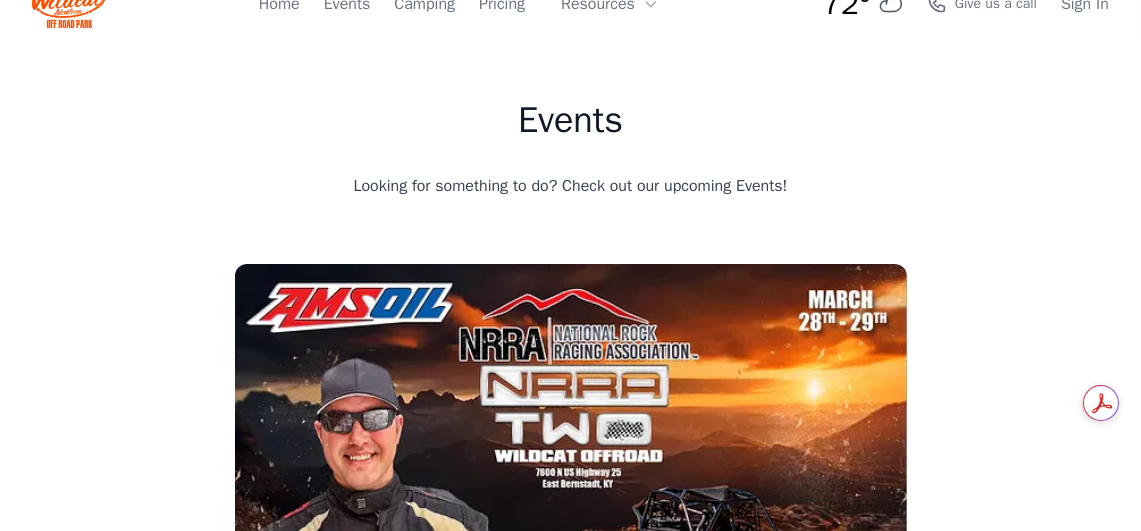 scroll, scrollTop: 0, scrollLeft: 0, axis: both 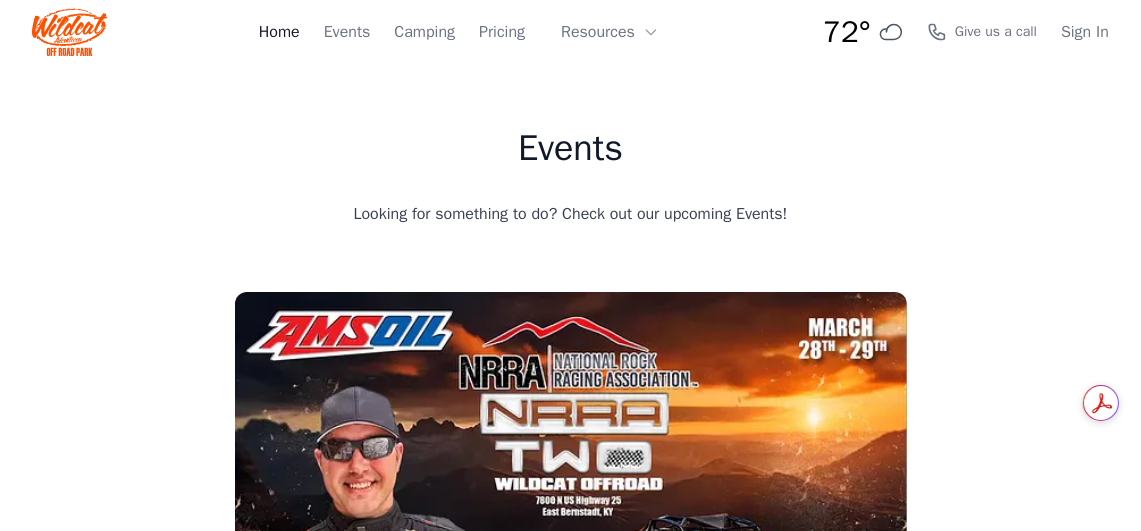 click on "Home" at bounding box center [279, 32] 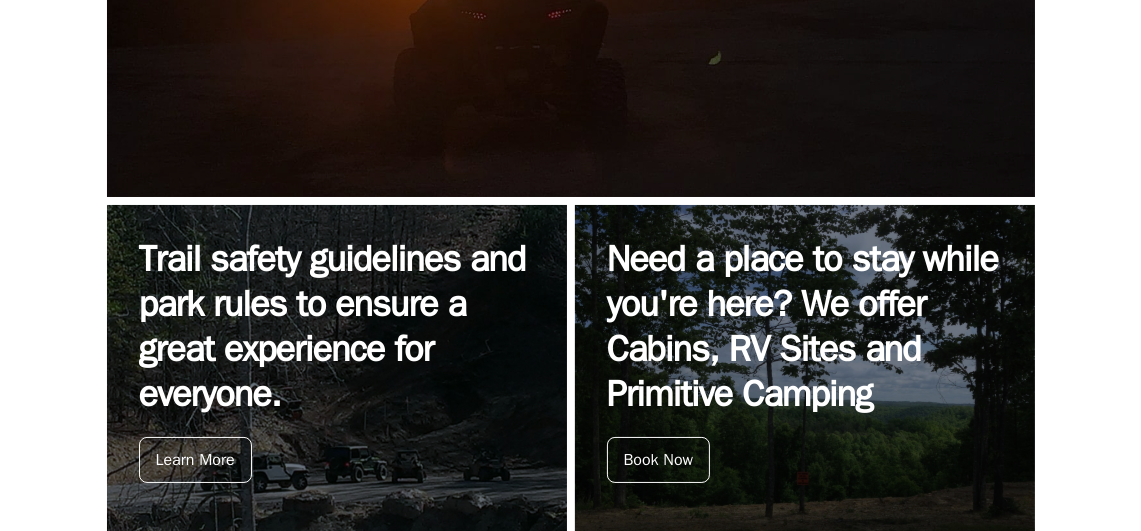 scroll, scrollTop: 688, scrollLeft: 0, axis: vertical 